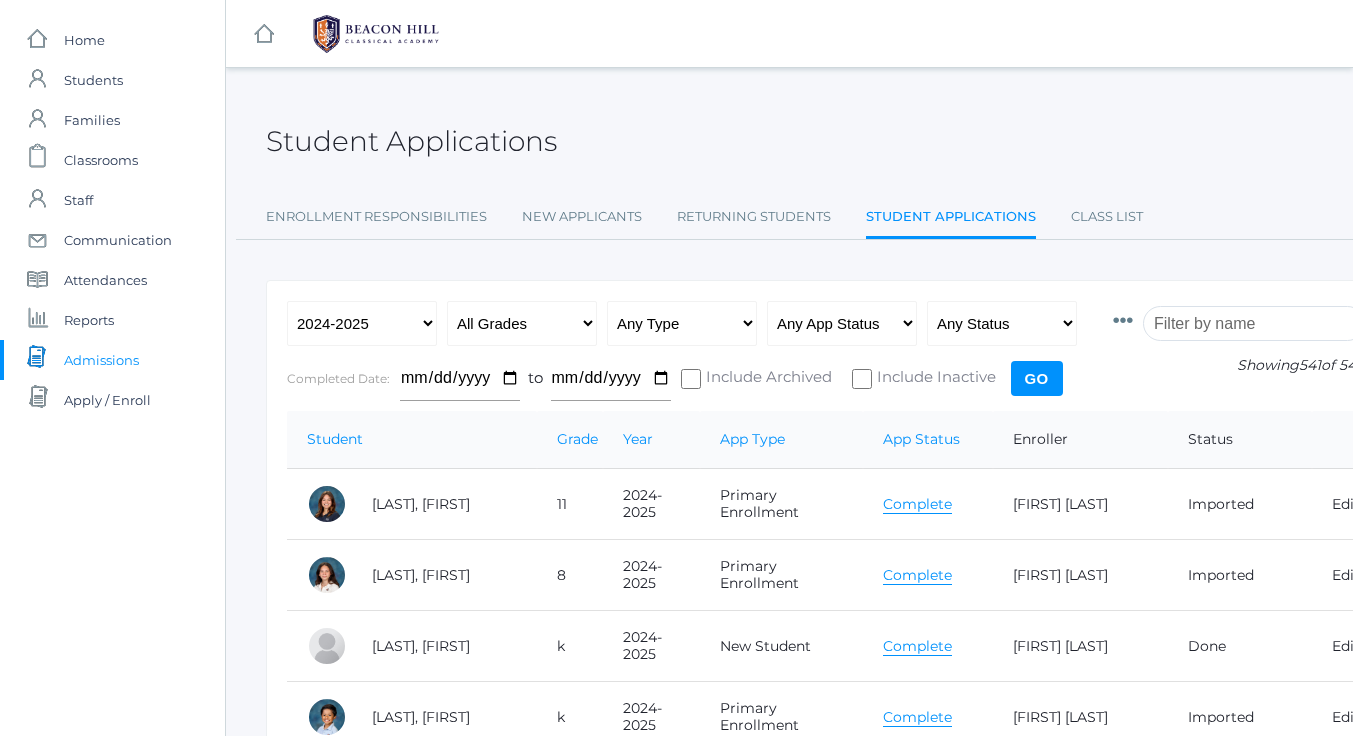 scroll, scrollTop: 0, scrollLeft: 0, axis: both 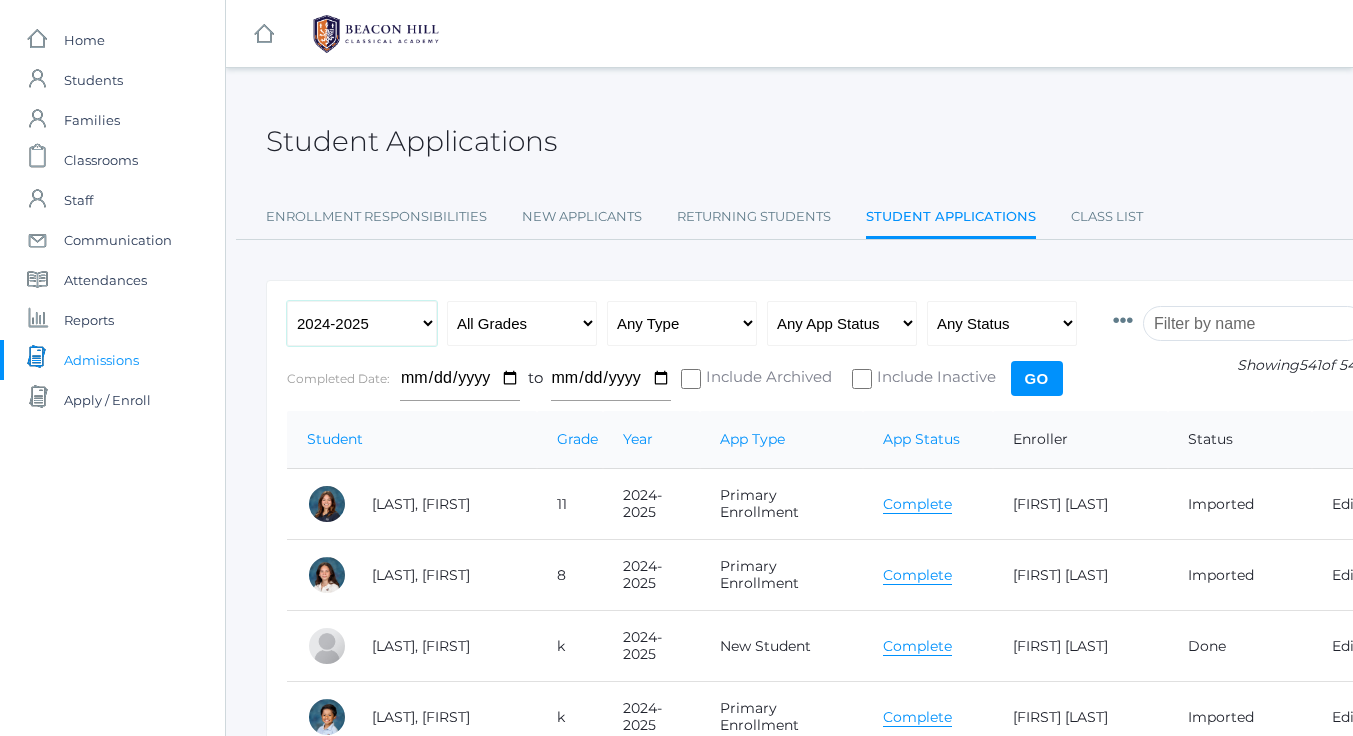 click on "Any Year
2019-2020
2020-2021
2021-2022
2022-2023
2023-2024
2024-2025" at bounding box center (362, 323) 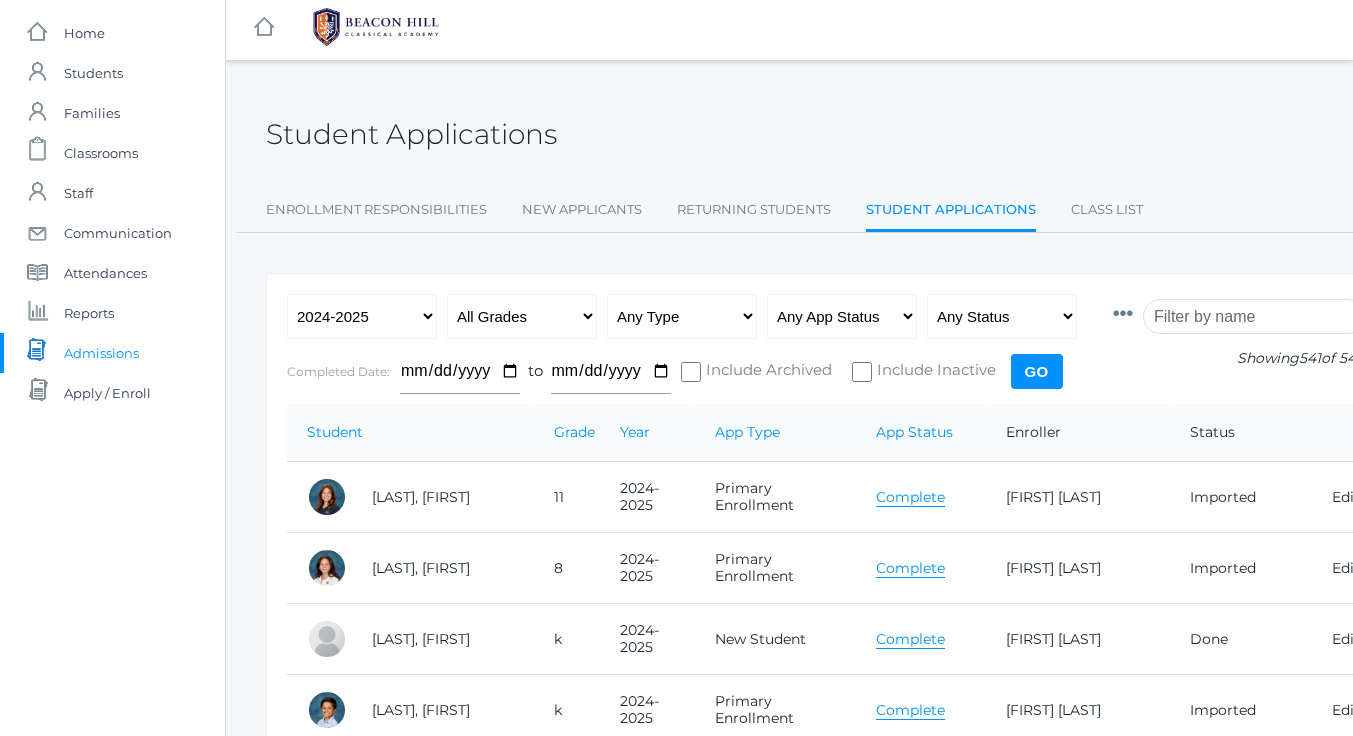 scroll, scrollTop: 0, scrollLeft: 0, axis: both 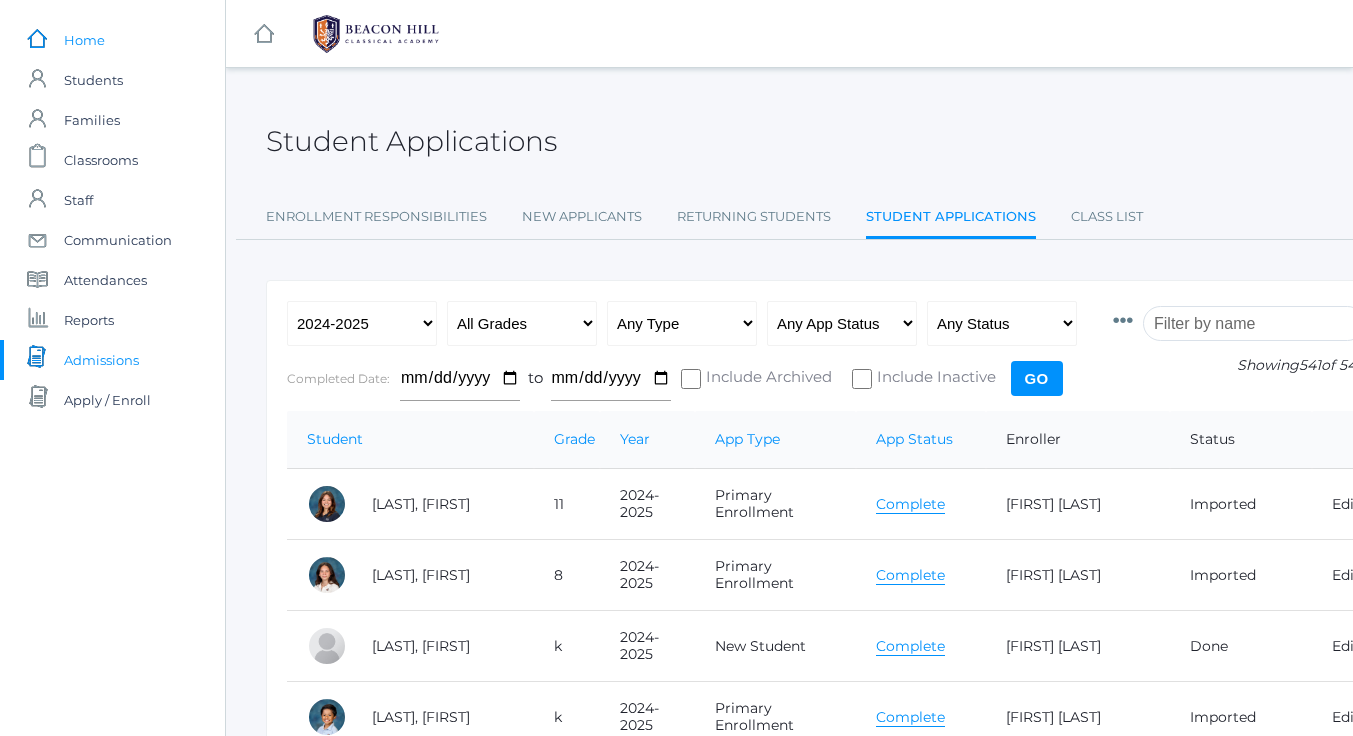 click on "Home" at bounding box center [84, 40] 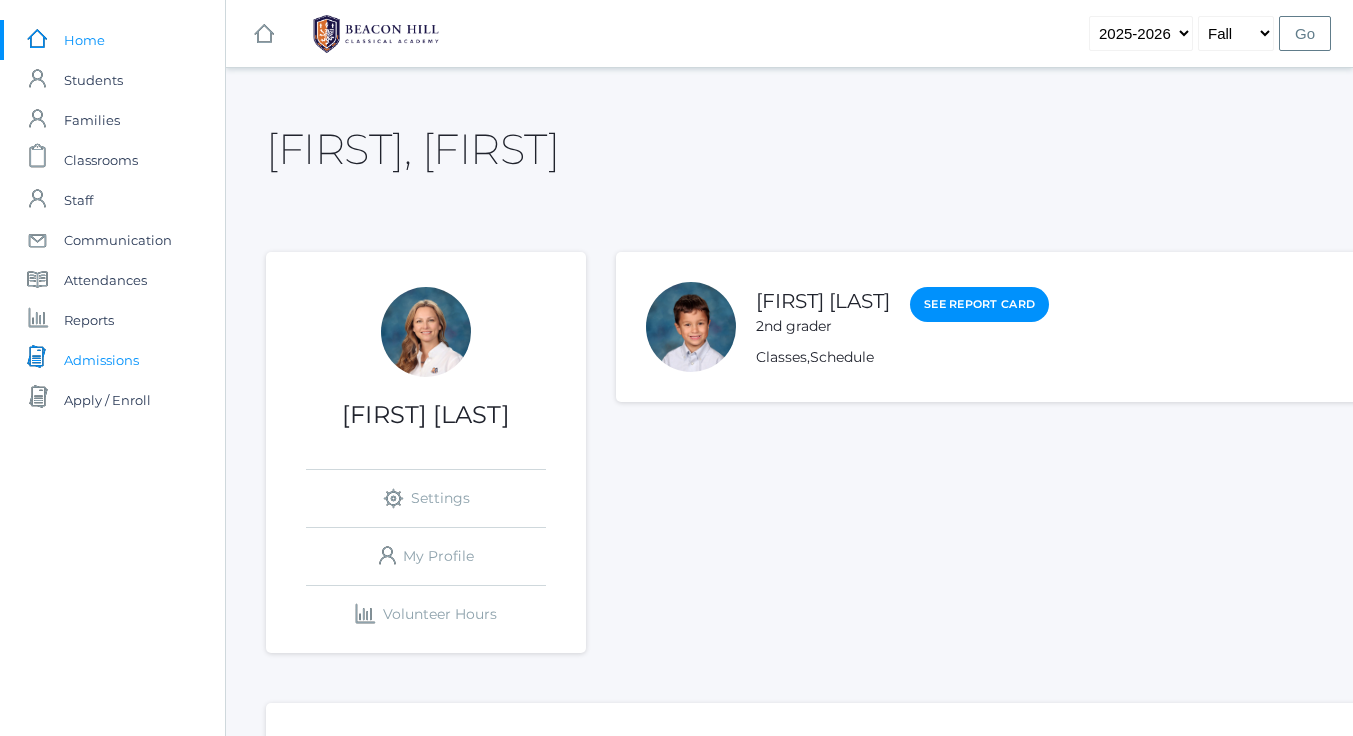 click on "Admissions" at bounding box center (101, 360) 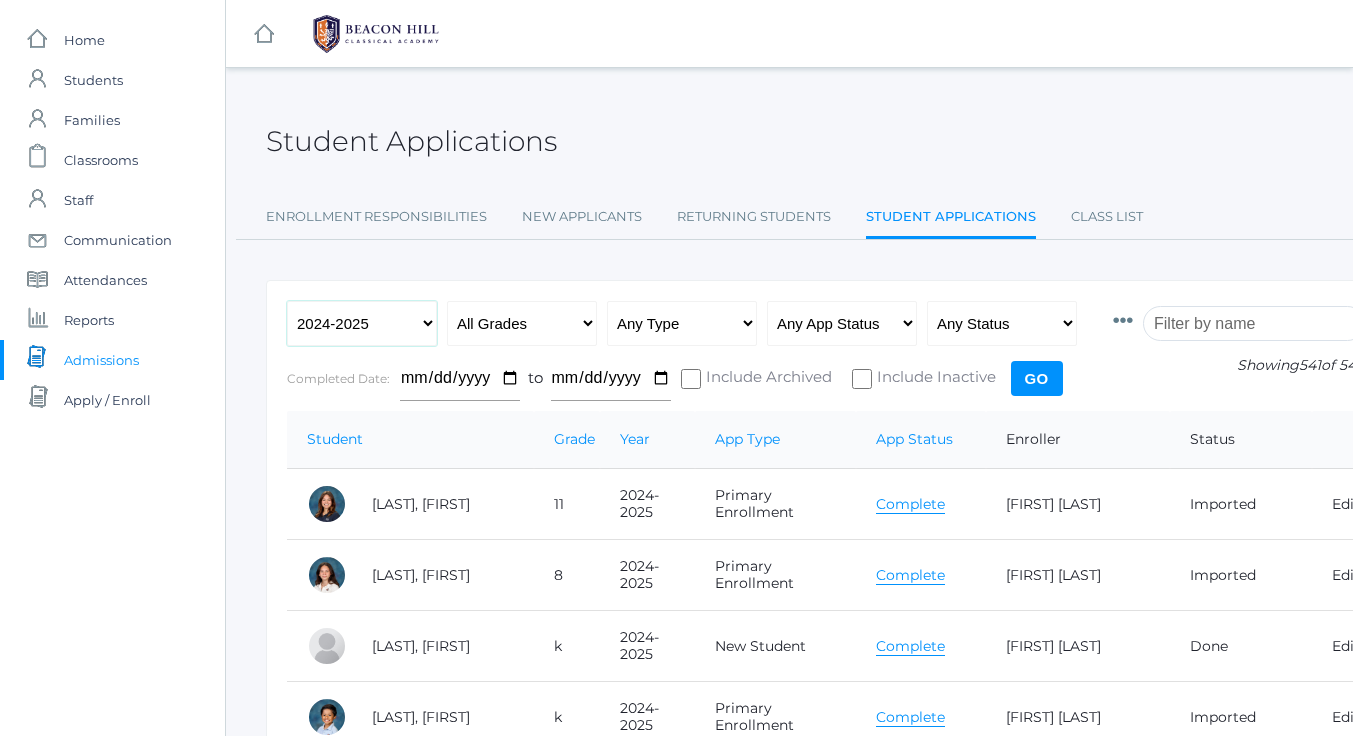 click on "Any Year
2019-2020
2020-2021
2021-2022
2022-2023
2023-2024
2024-2025" at bounding box center [362, 323] 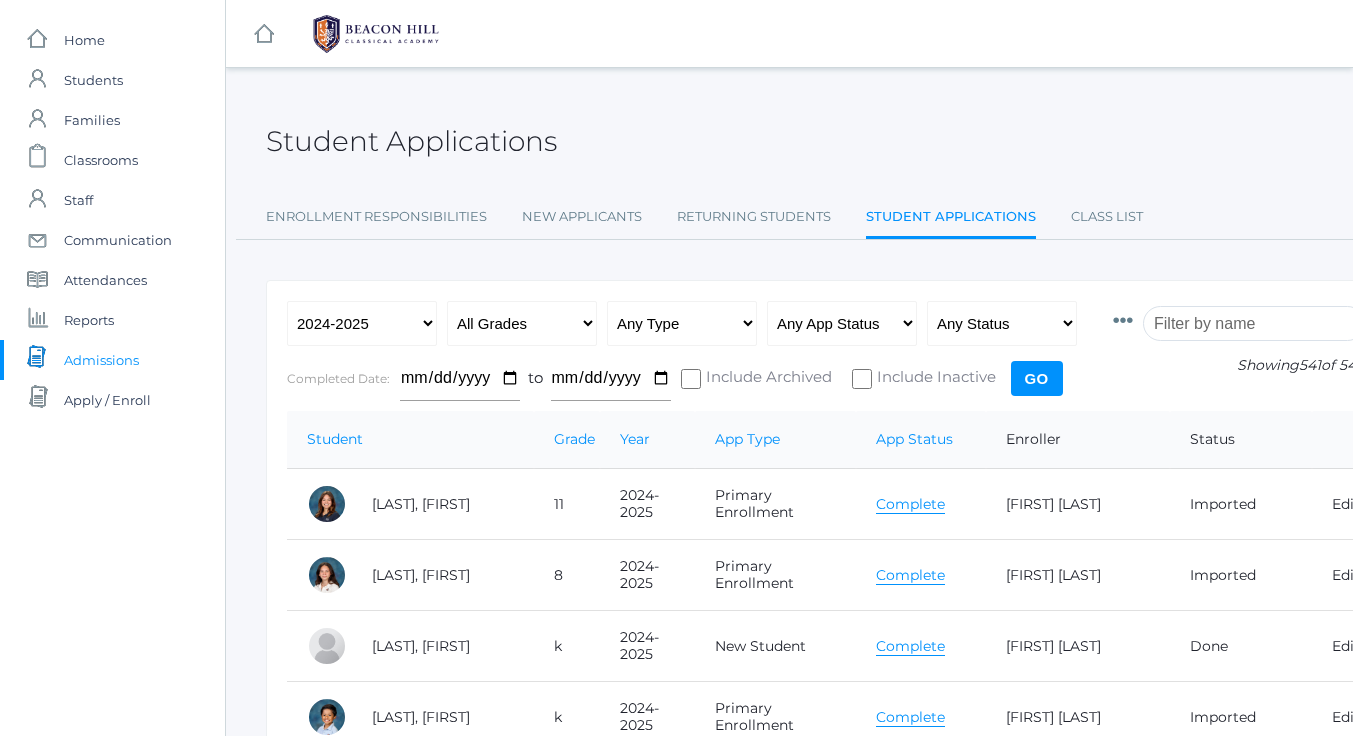 click on "Student Applications" at bounding box center [826, 130] 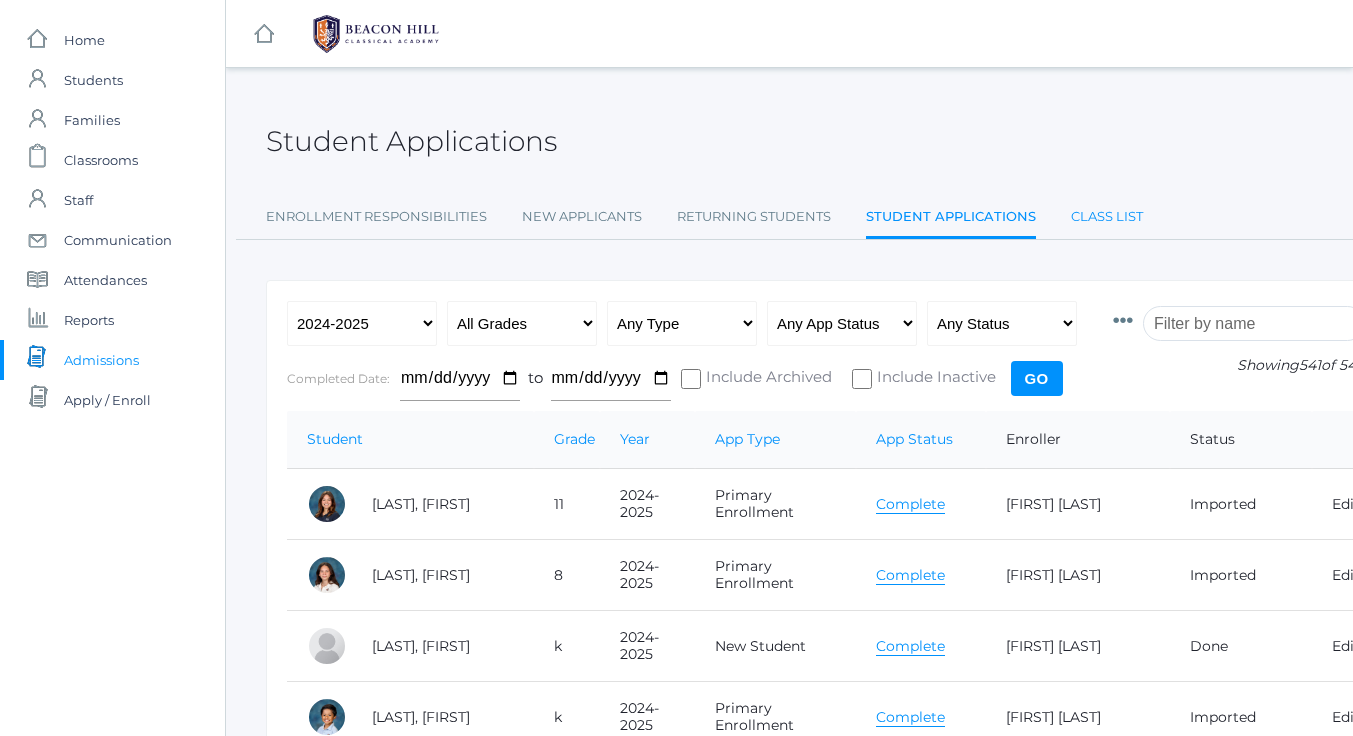 click on "Class List" at bounding box center (1107, 217) 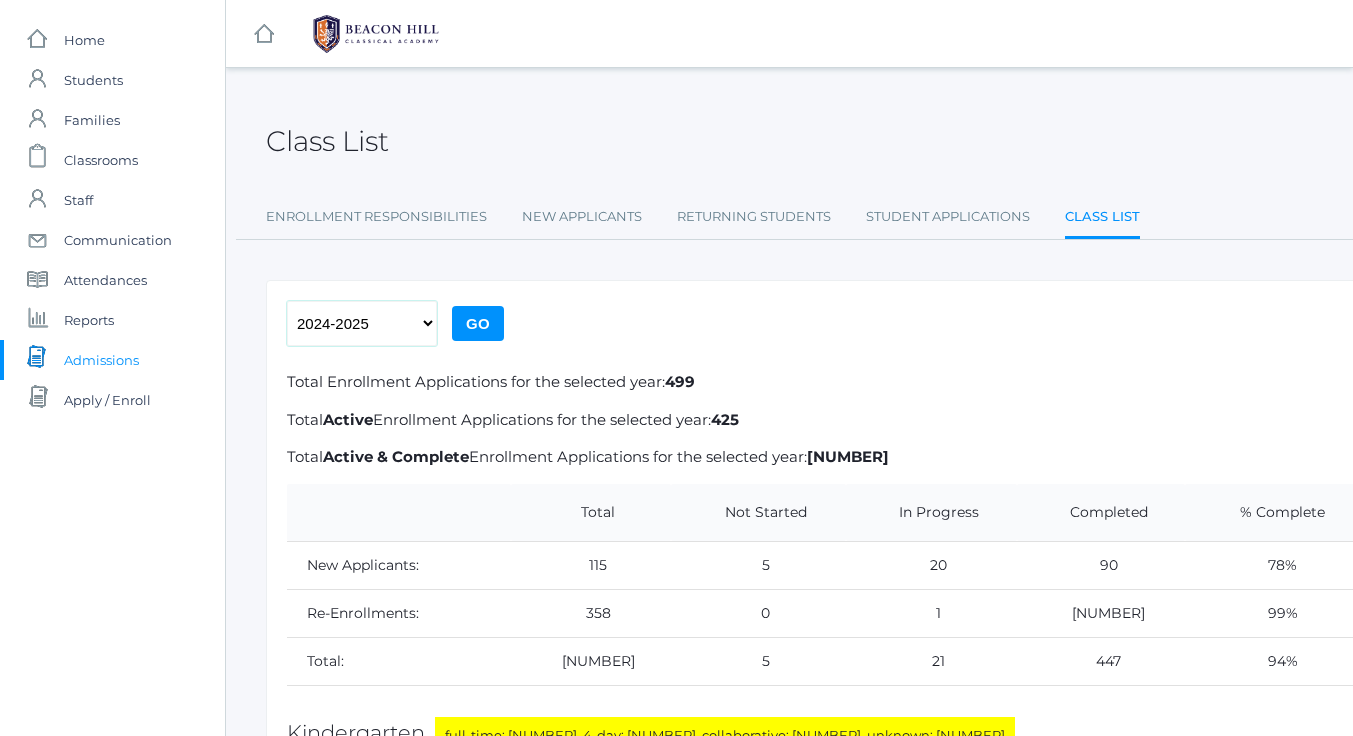 click on "2019-2020
2020-2021
2021-2022
2022-2023
2023-2024
2024-2025" at bounding box center (362, 323) 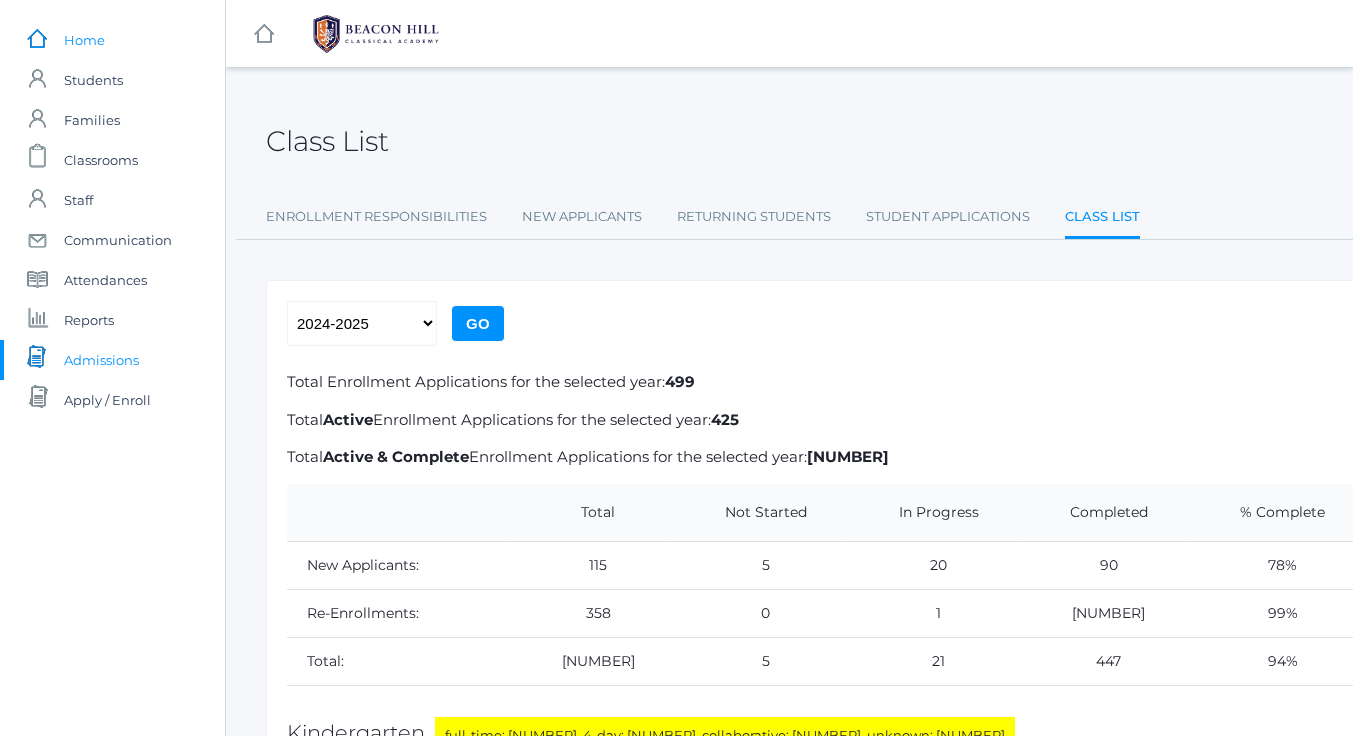 click on "Home" at bounding box center (84, 40) 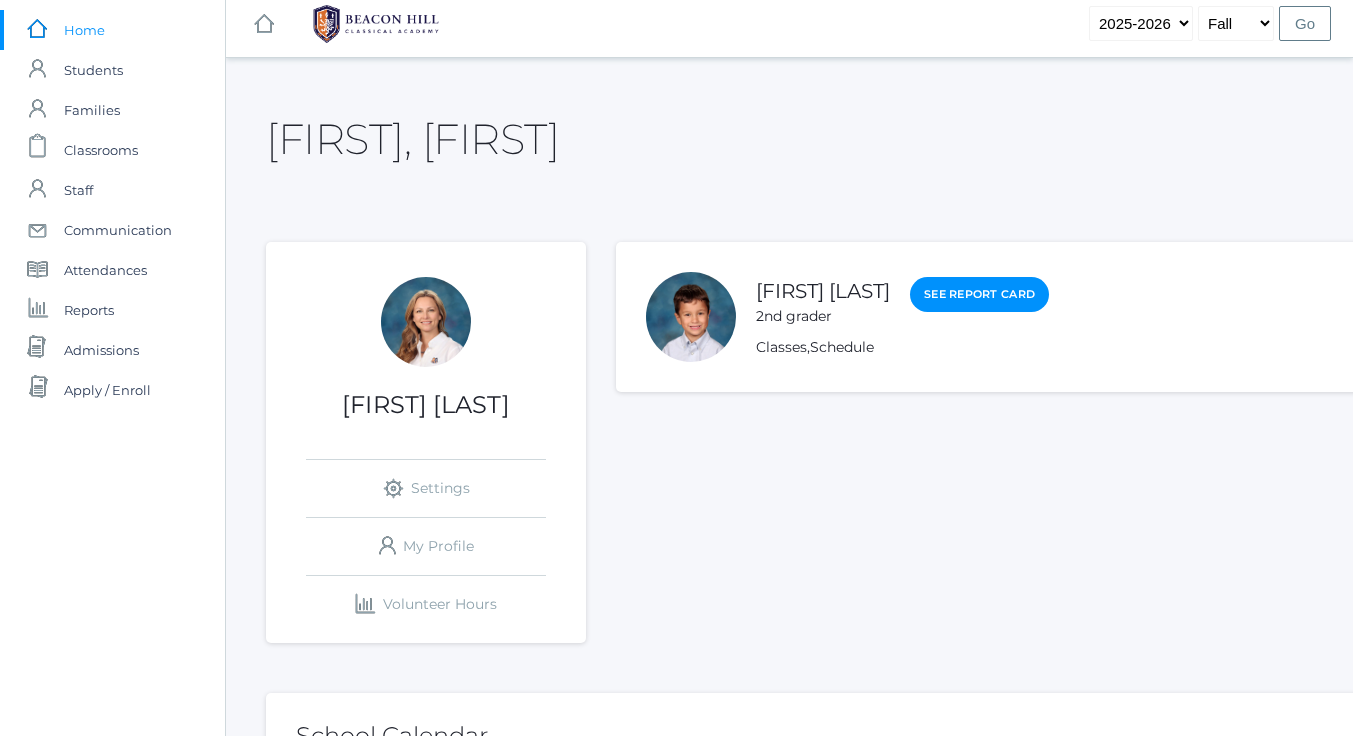 scroll, scrollTop: 0, scrollLeft: 0, axis: both 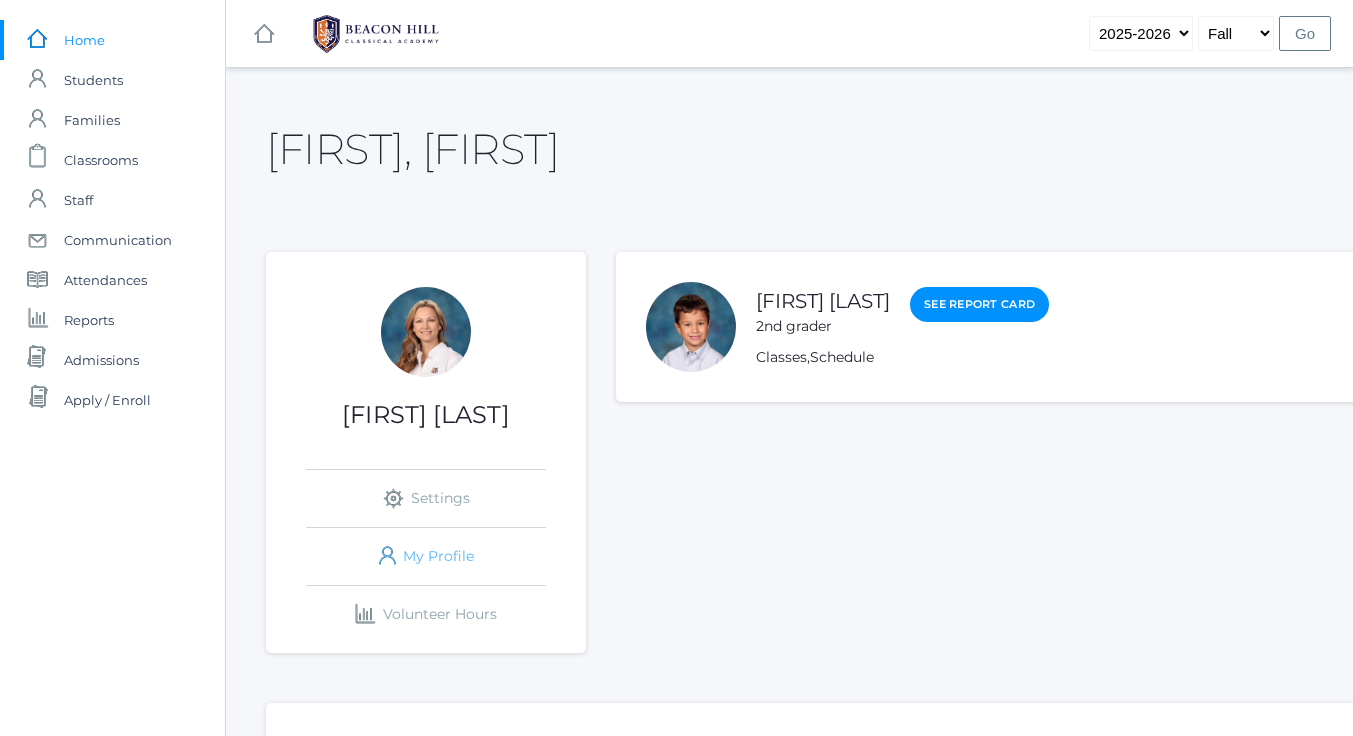 click on "icons/user/plain
Created with Sketch.
My Profile" at bounding box center [426, 556] 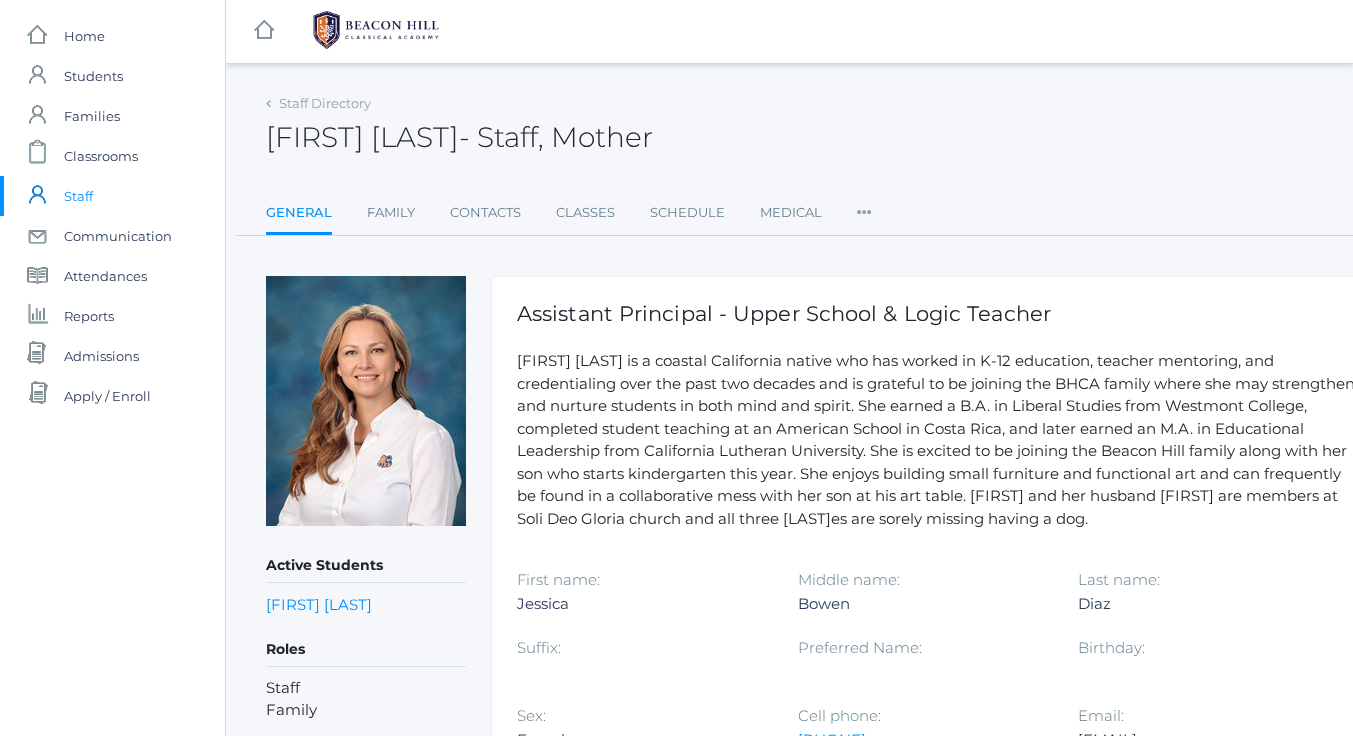 scroll, scrollTop: 6, scrollLeft: 0, axis: vertical 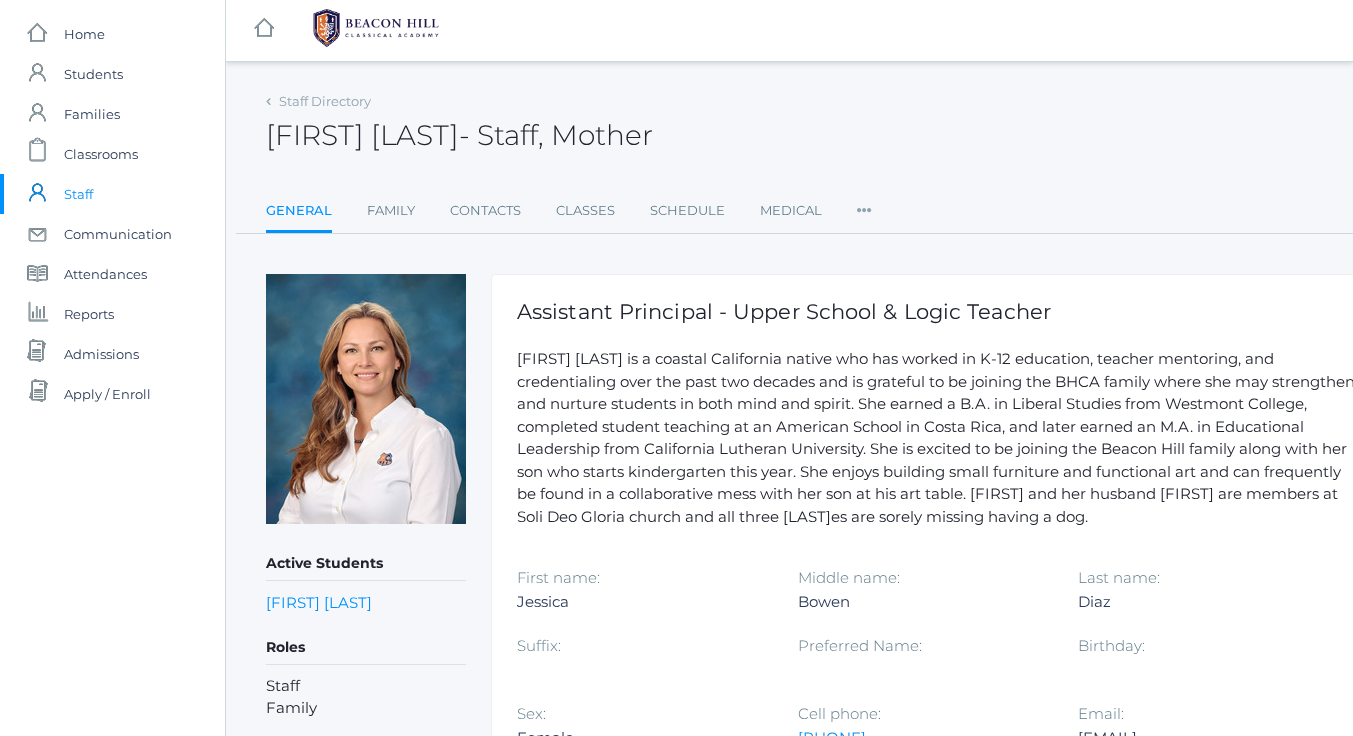 click on "Jessica Diaz is a coastal California native who has worked in K-12 education, teacher mentoring, and credentialing over the past two decades and is grateful to be joining the BHCA family where she may strengthen and nurture students in both mind and spirit. She earned a B.A. in Liberal Studies from Westmont College, completed student teaching at an American School in Costa Rica, and later earned an M.A. in Educational Leadership from California Lutheran University. She is excited to be joining the Beacon Hill family along with her son who starts kindergarten this year. She enjoys building small furniture and functional art and can frequently be found in a collaborative mess with her son at his art table. Jessica and her husband Rolando are members at Soli Deo Gloria church and all three Diazes are sorely missing having a dog." at bounding box center (938, 438) 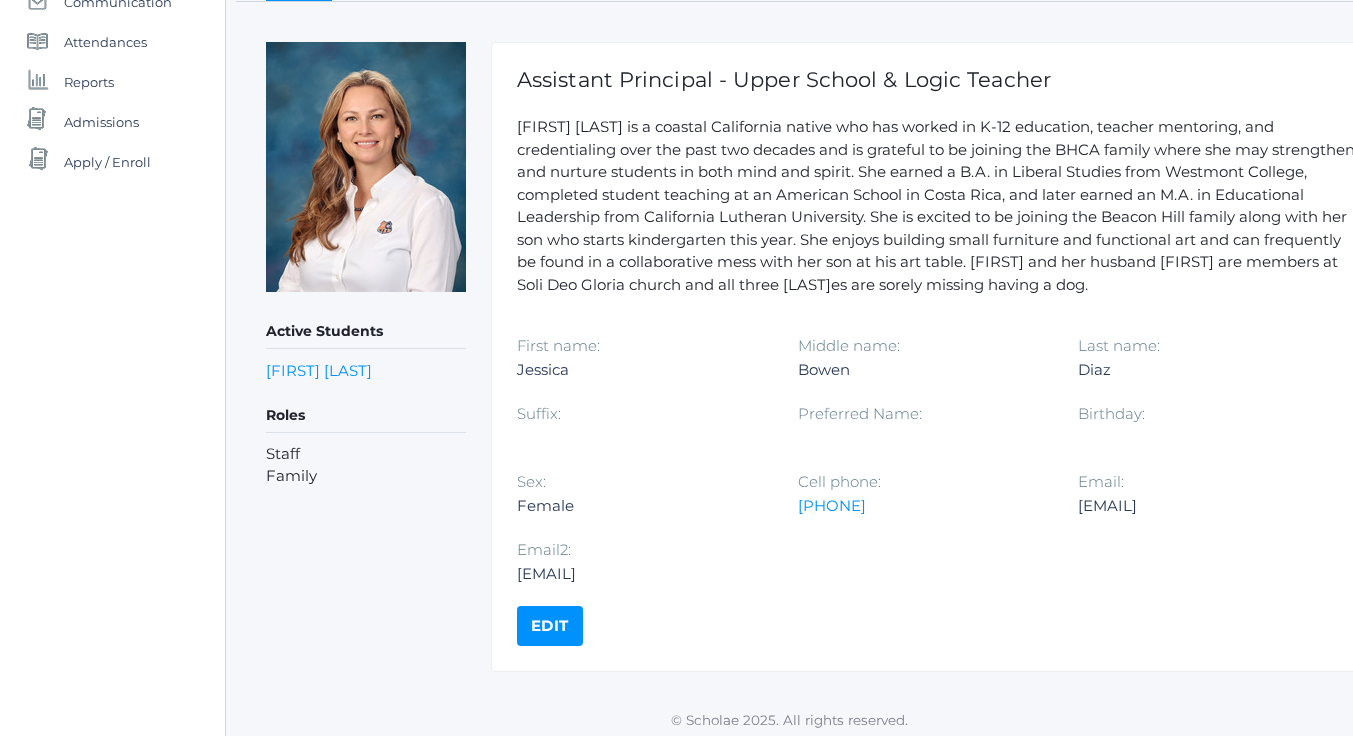 scroll, scrollTop: 246, scrollLeft: 0, axis: vertical 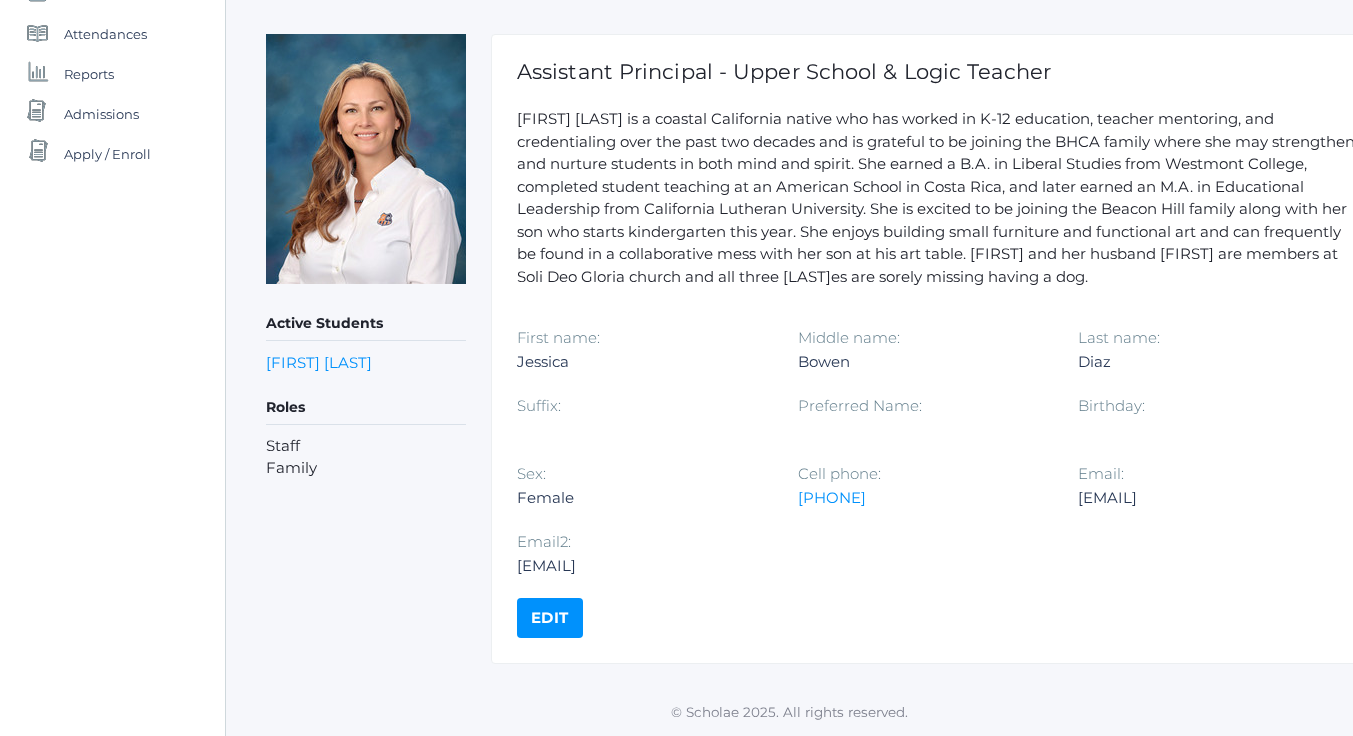 click on "Edit" at bounding box center [550, 618] 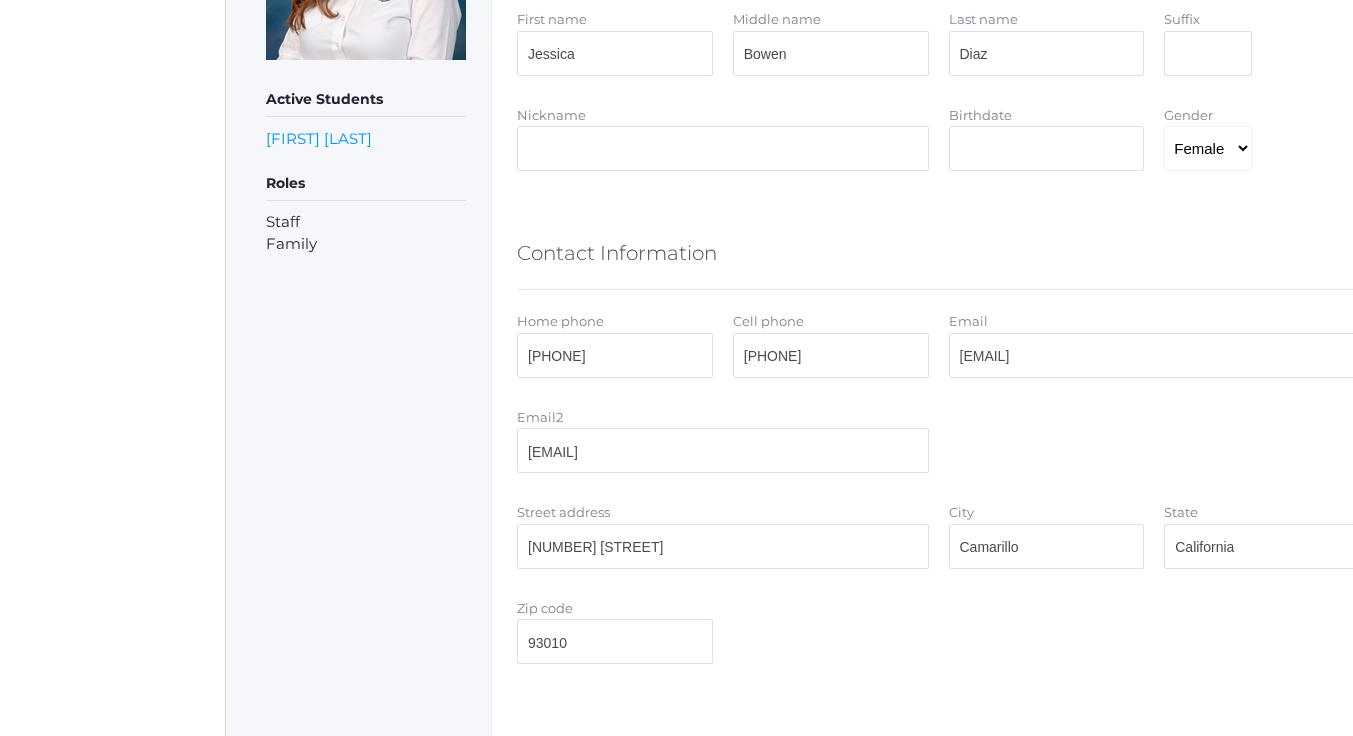 scroll, scrollTop: 1332, scrollLeft: 0, axis: vertical 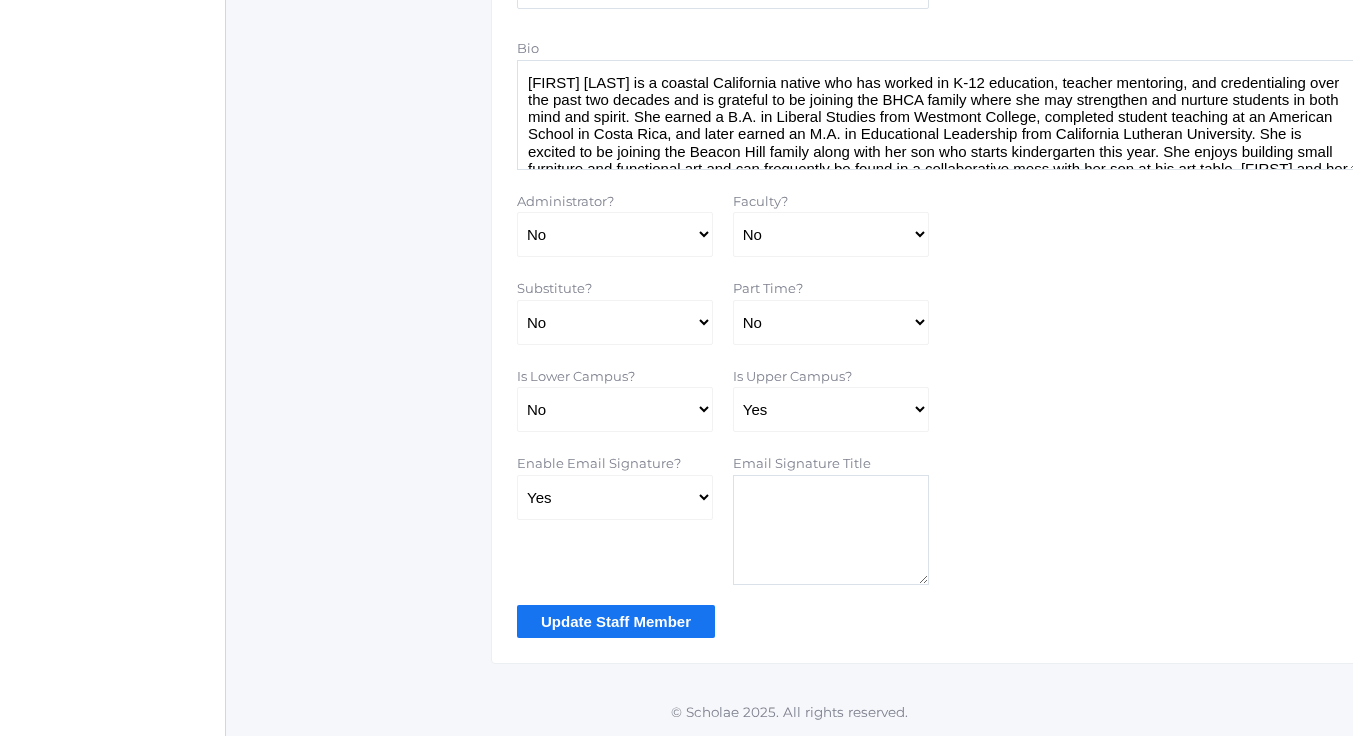 drag, startPoint x: 809, startPoint y: 103, endPoint x: 883, endPoint y: 106, distance: 74.06078 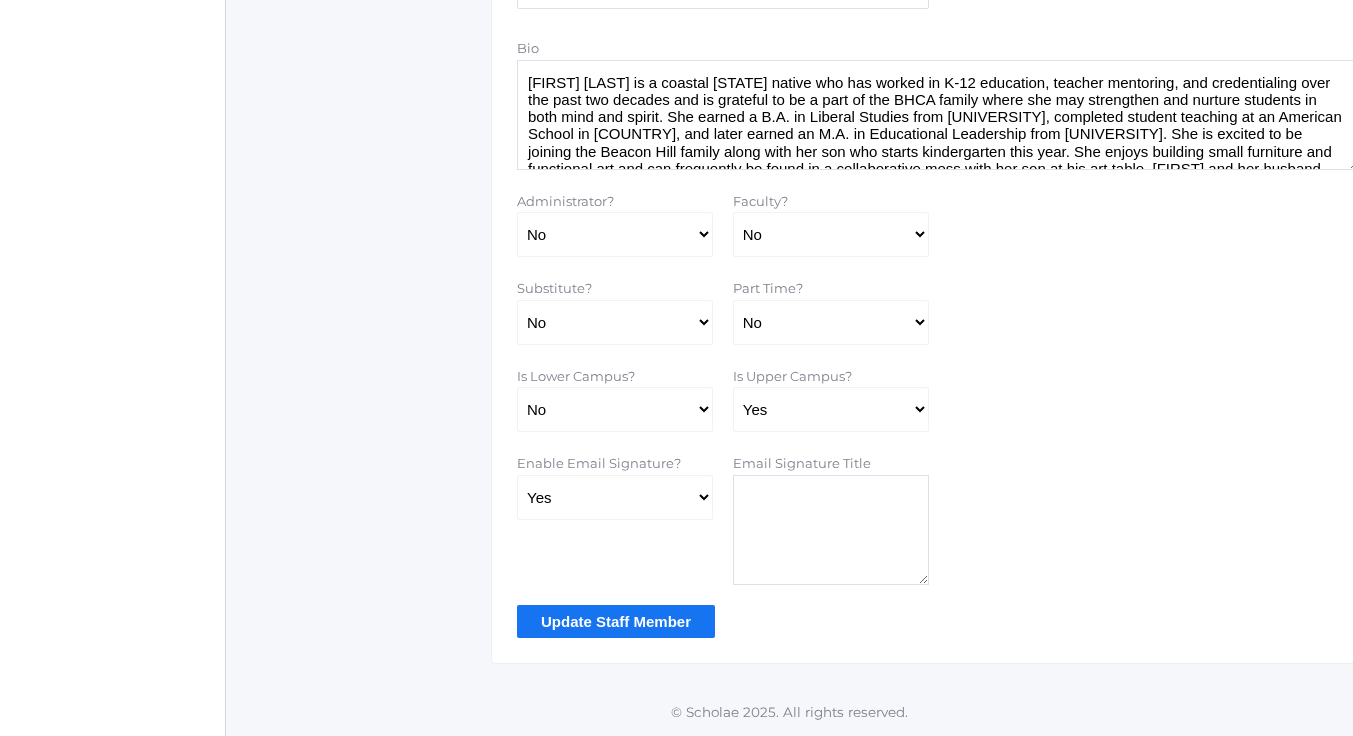 drag, startPoint x: 1078, startPoint y: 99, endPoint x: 976, endPoint y: 102, distance: 102.044106 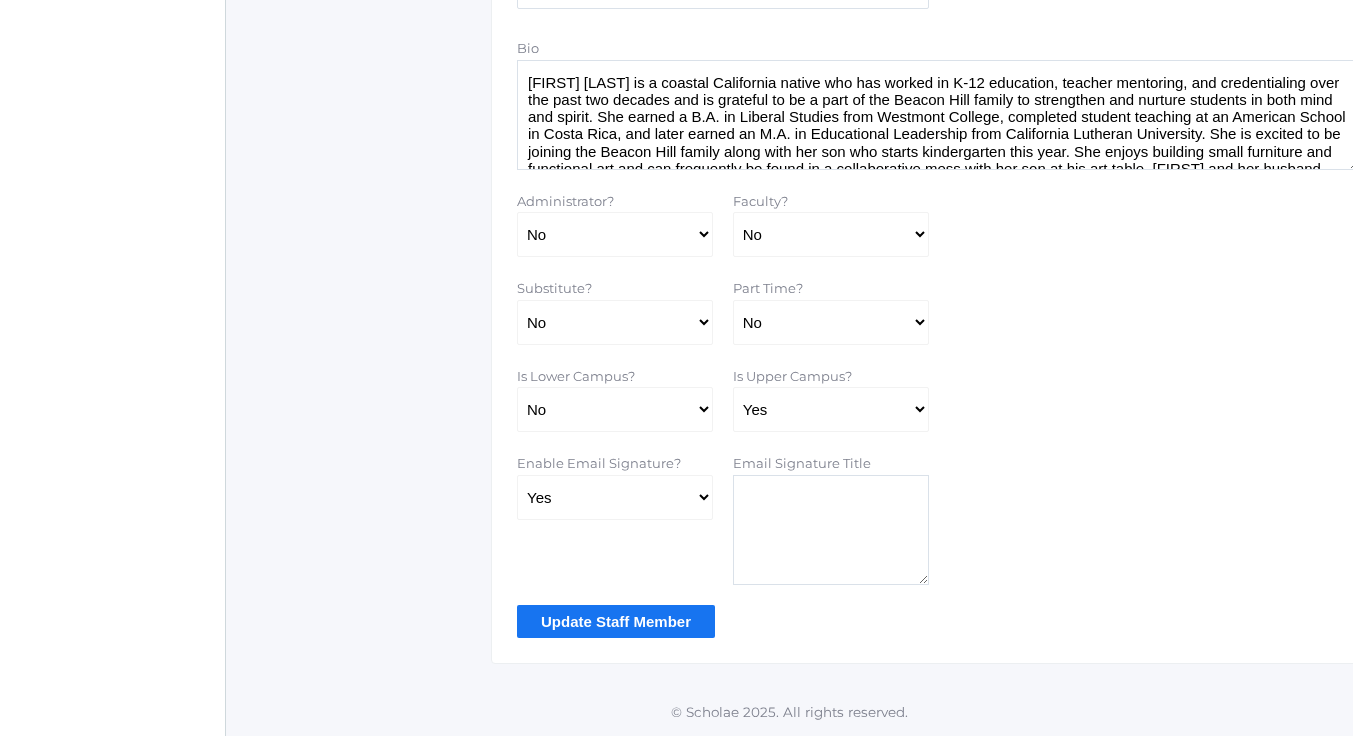 scroll, scrollTop: 10, scrollLeft: 0, axis: vertical 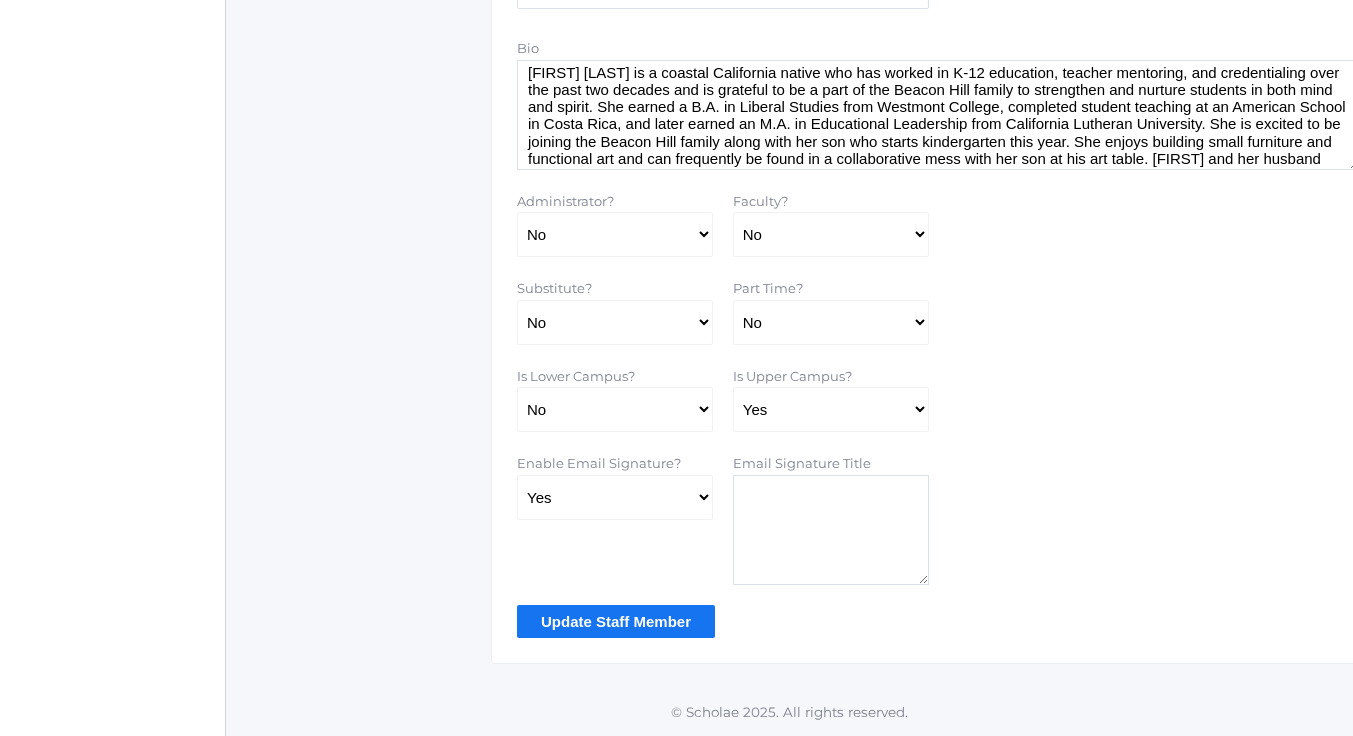 drag, startPoint x: 1183, startPoint y: 125, endPoint x: 1077, endPoint y: 141, distance: 107.200745 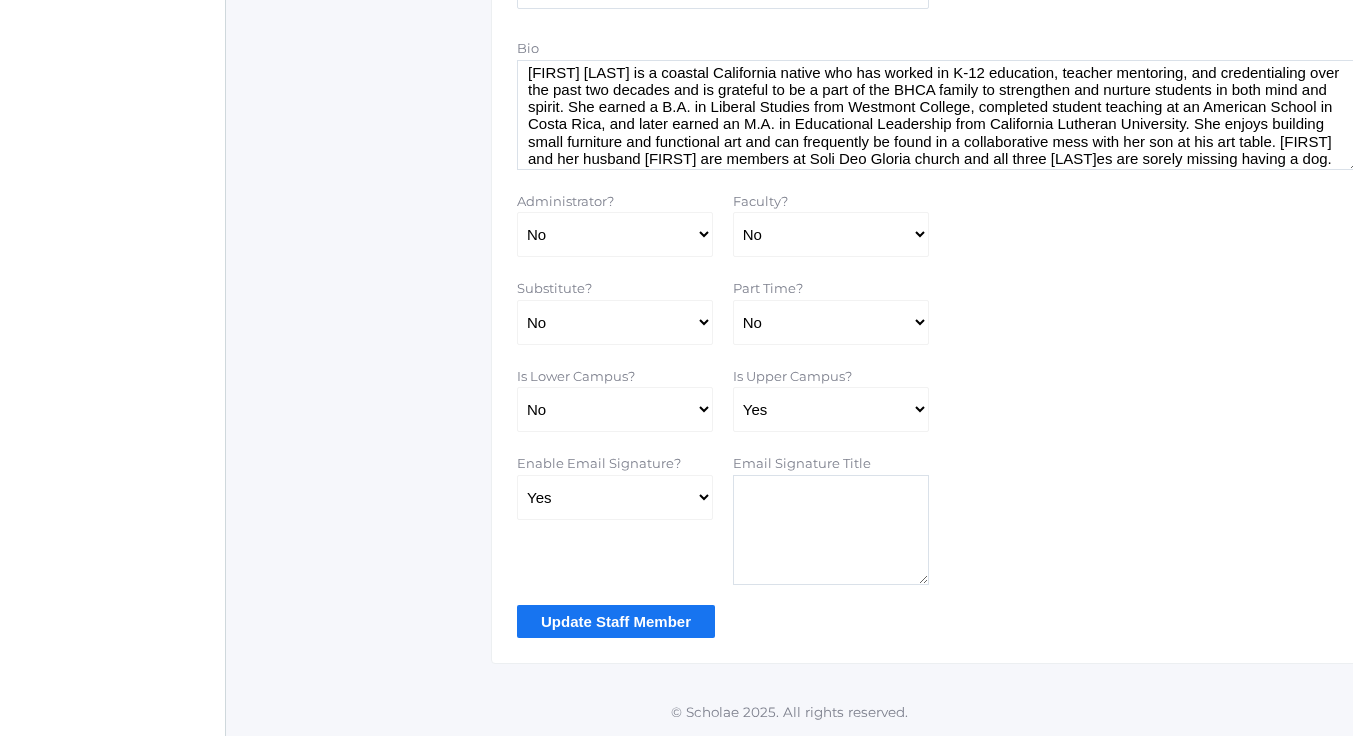 scroll, scrollTop: 19, scrollLeft: 0, axis: vertical 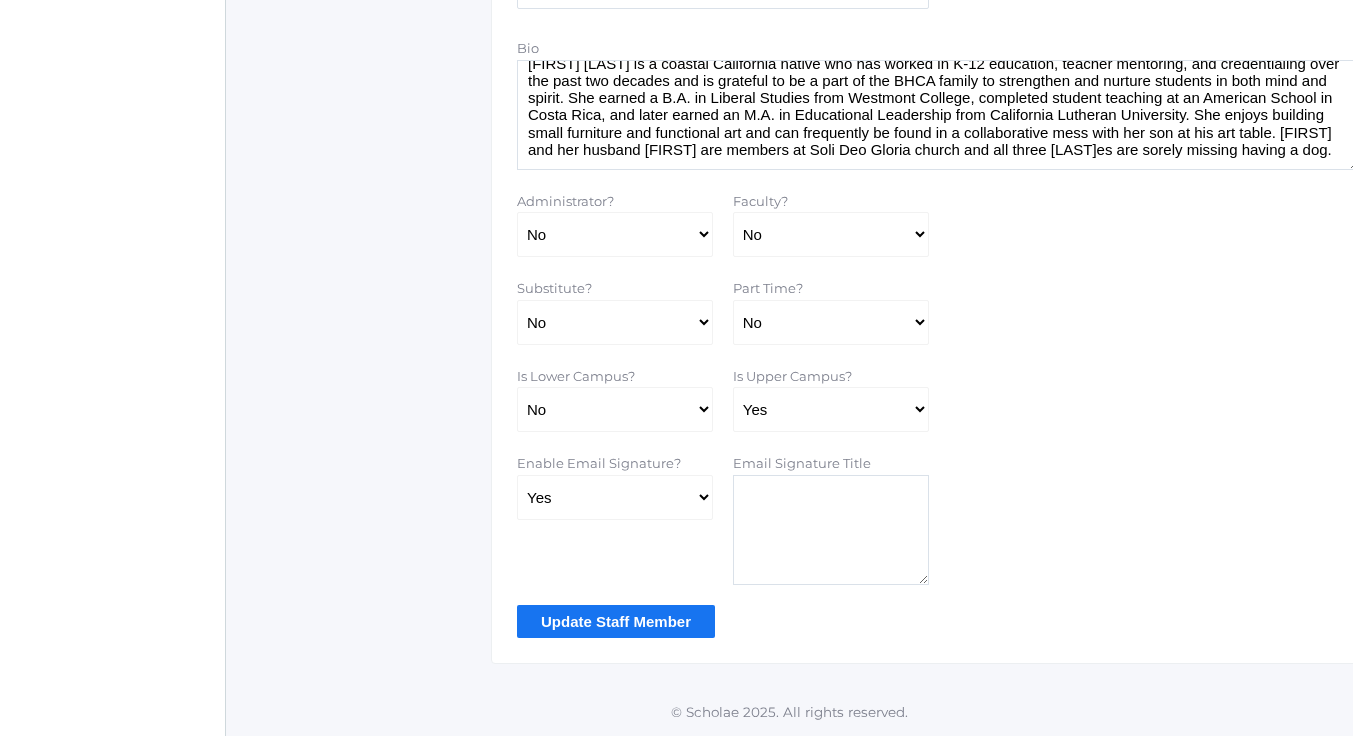drag, startPoint x: 1302, startPoint y: 149, endPoint x: 957, endPoint y: 154, distance: 345.03622 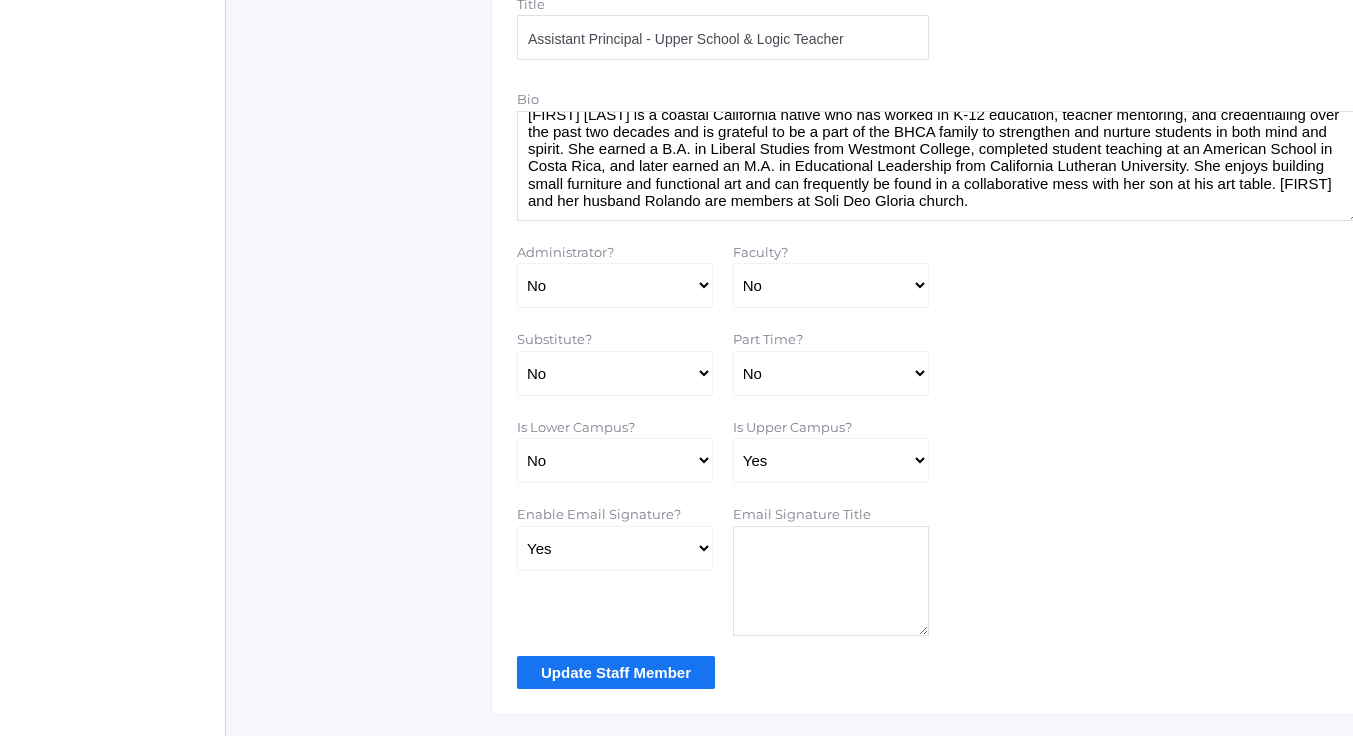 scroll, scrollTop: 1270, scrollLeft: 0, axis: vertical 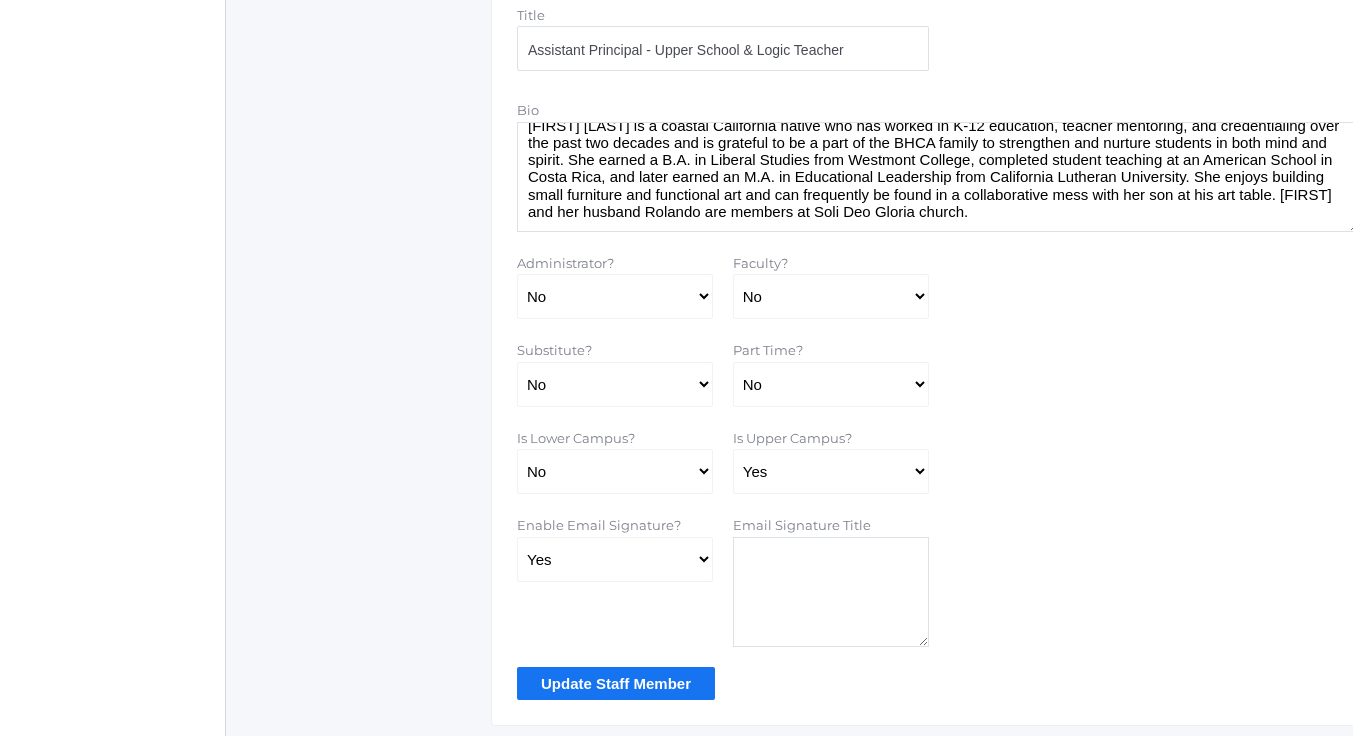 type on "Jessica Diaz is a coastal California native who has worked in K-12 education, teacher mentoring, and credentialing over the past two decades and is grateful to be a part of the BHCA family to strengthen and nurture students in both mind and spirit. She earned a B.A. in Liberal Studies from Westmont College, completed student teaching at an American School in Costa Rica, and later earned an M.A. in Educational Leadership from California Lutheran University. She enjoys building small furniture and functional art and can frequently be found in a collaborative mess with her son at his art table. Jessica and her husband Rolando are members at Soli Deo Gloria church." 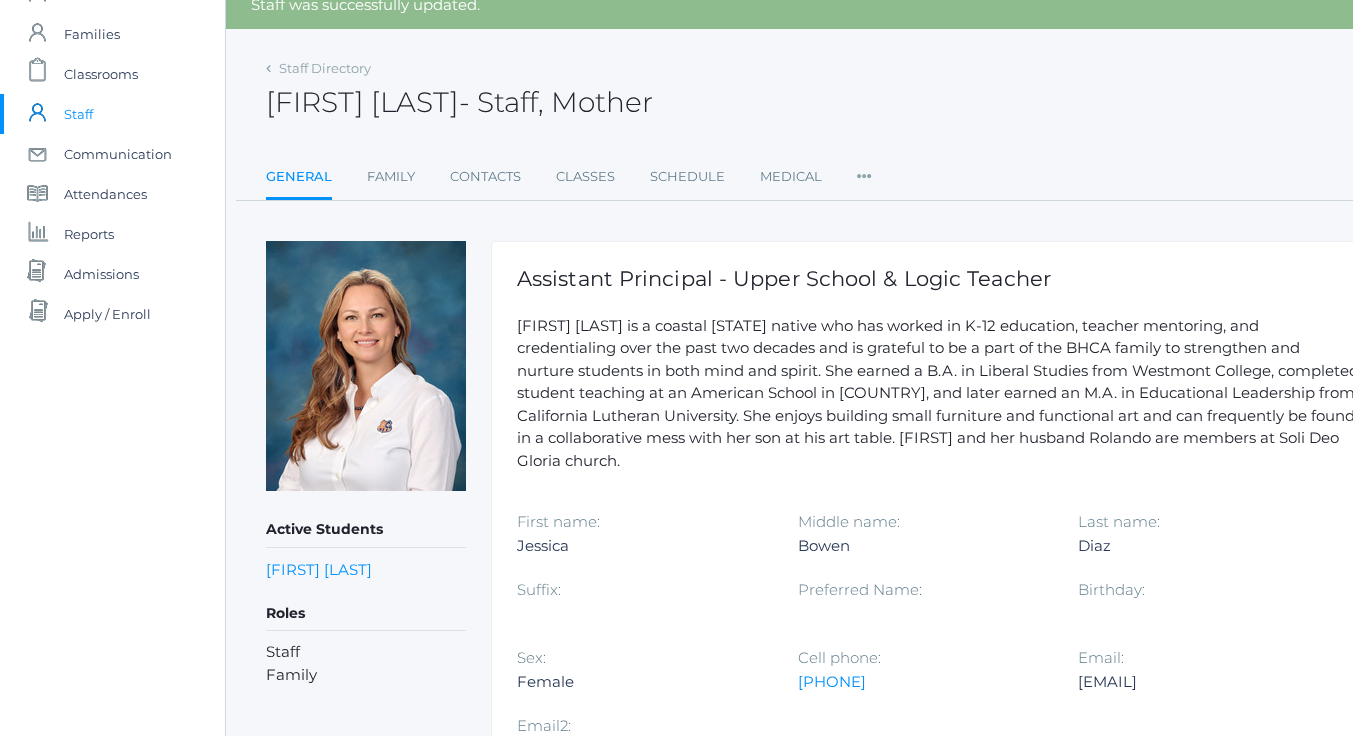 scroll, scrollTop: 0, scrollLeft: 0, axis: both 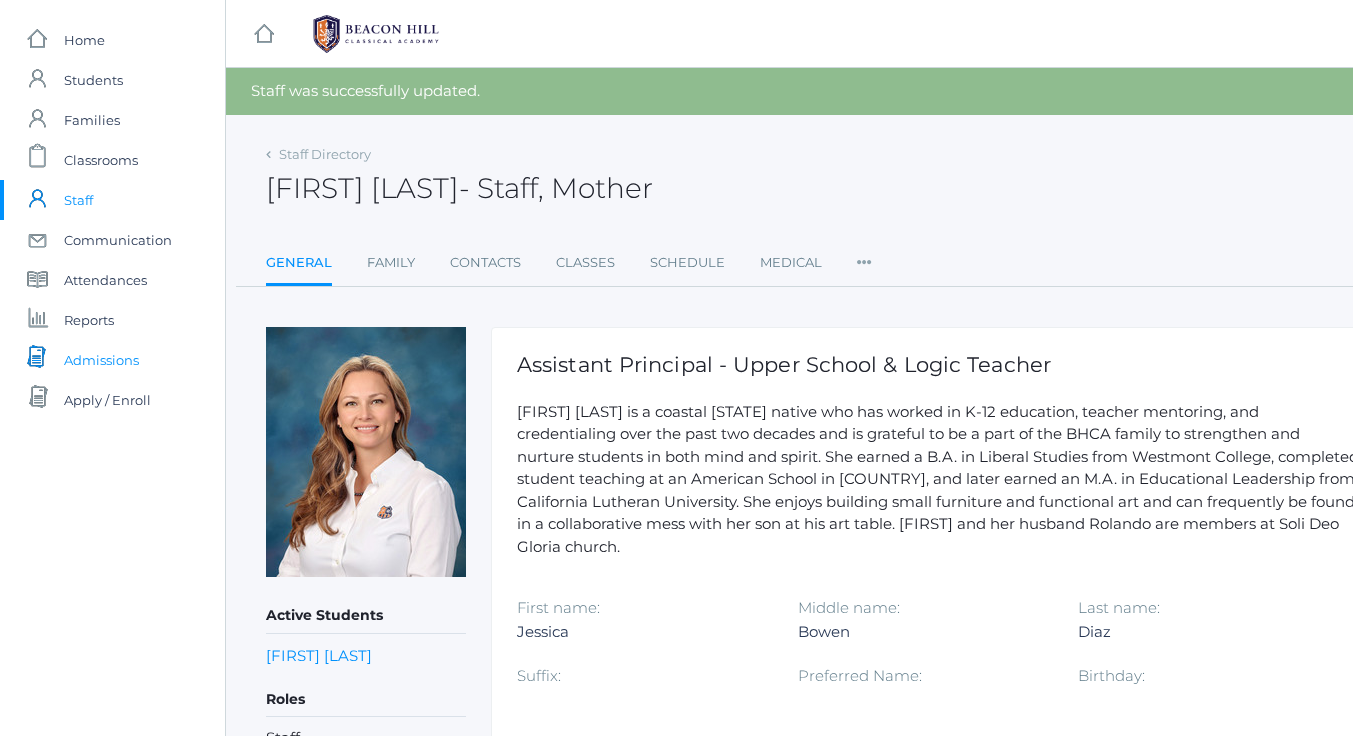click on "Admissions" at bounding box center (101, 360) 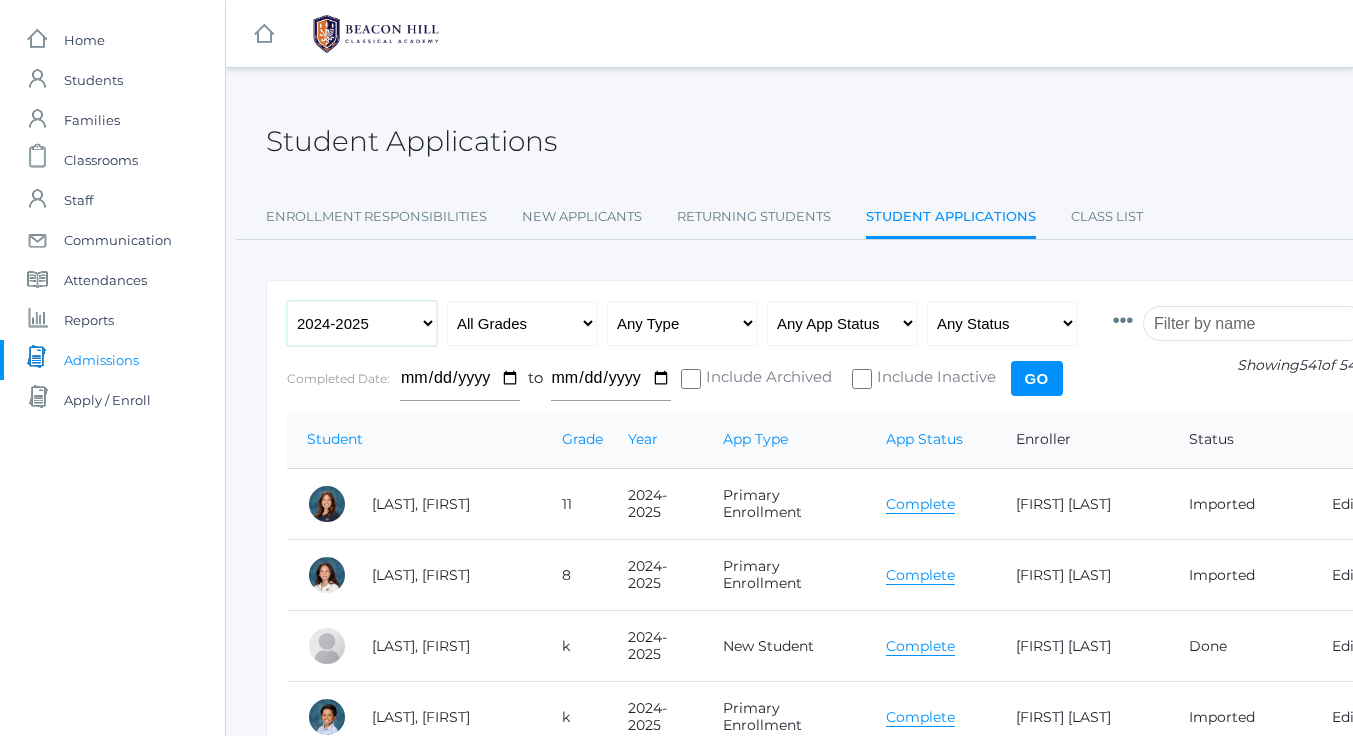 click on "Any Year
2019-2020
2020-2021
2021-2022
2022-2023
2023-2024
2024-2025" at bounding box center (362, 323) 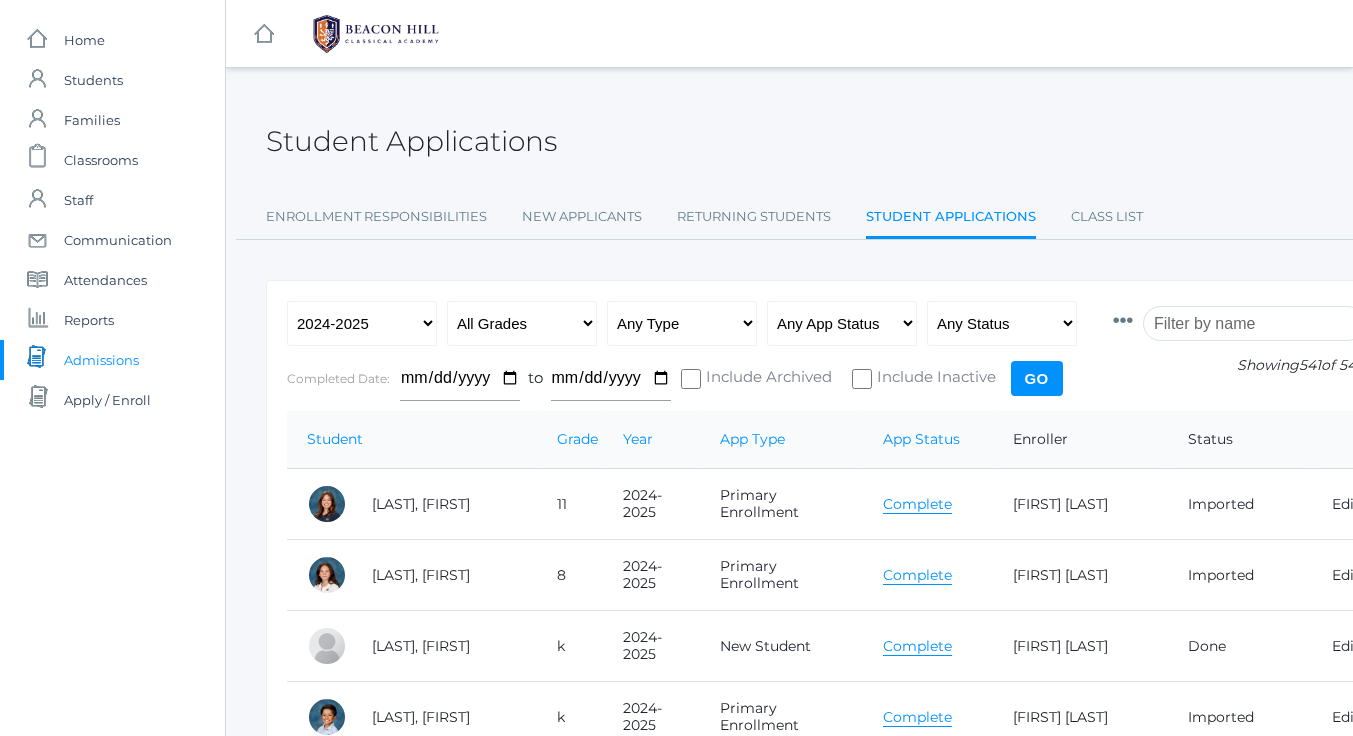scroll, scrollTop: 0, scrollLeft: 0, axis: both 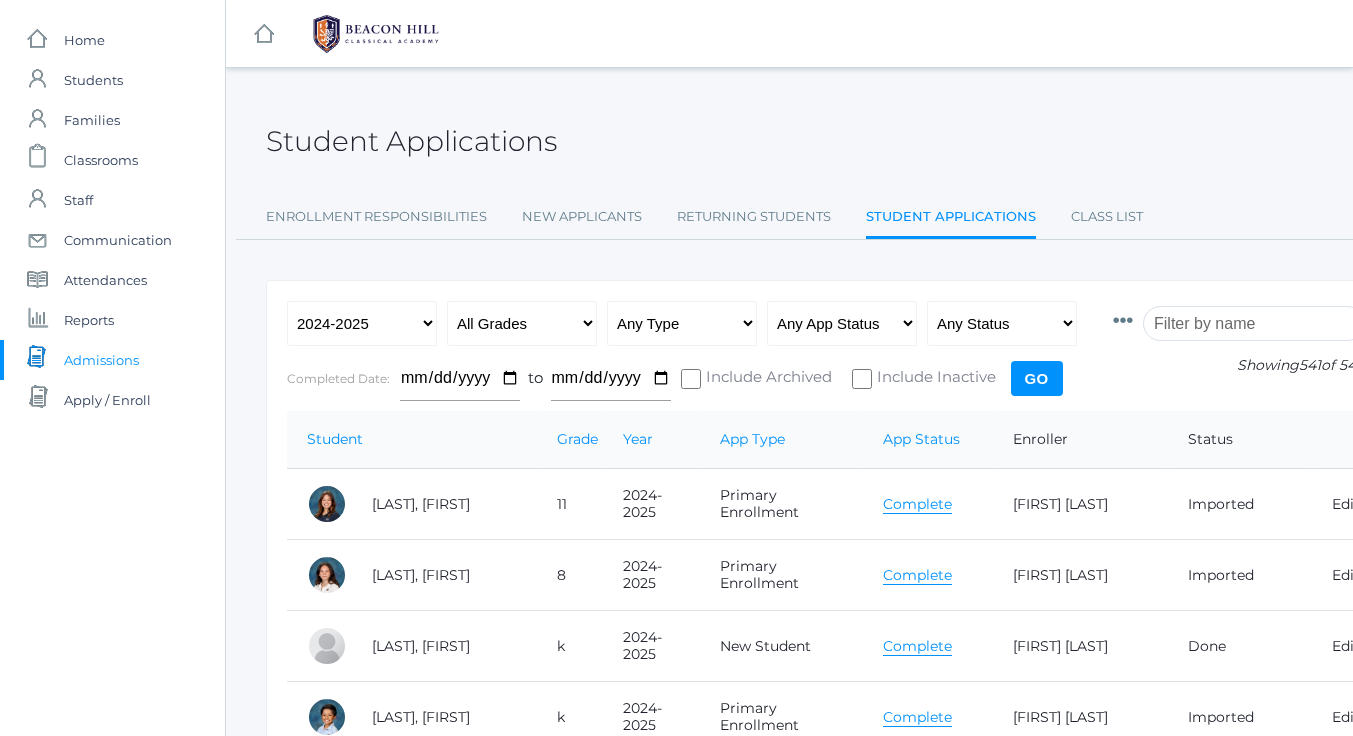 select on "2025-2026" 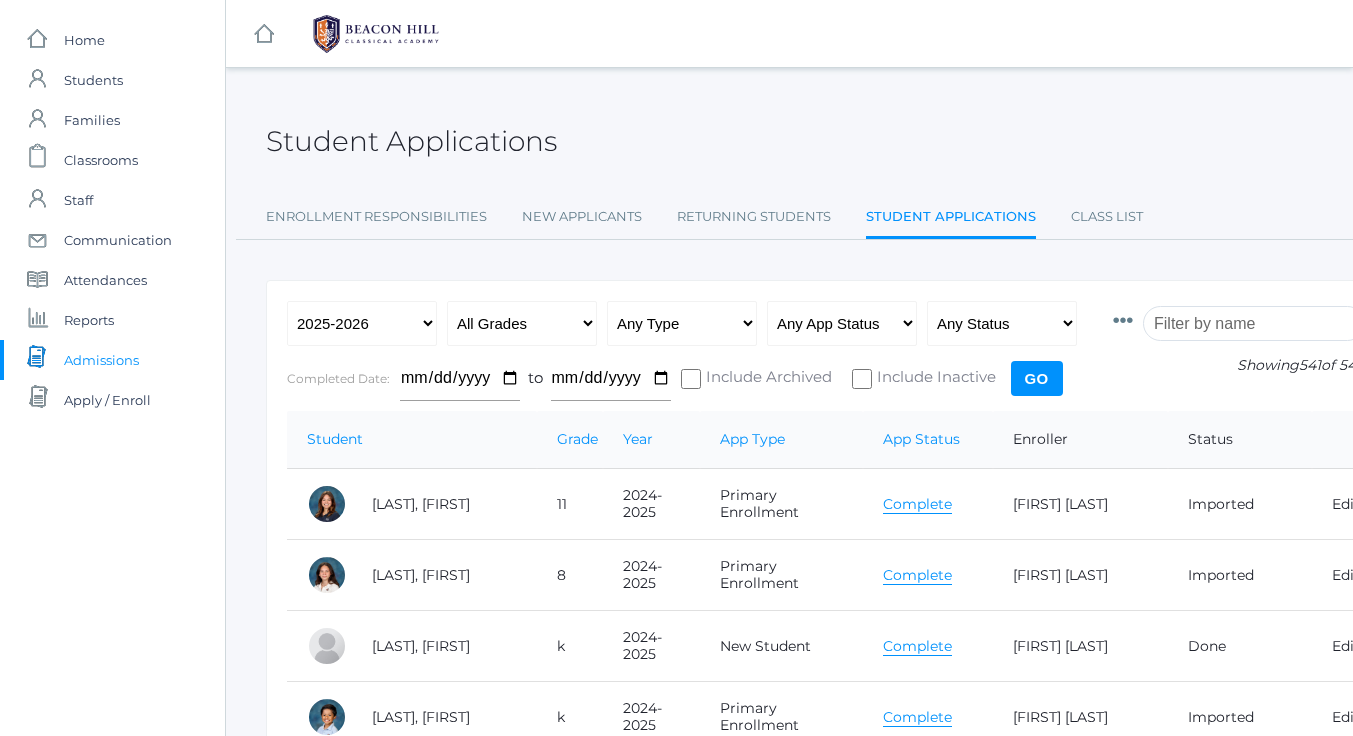 click on "Any Year
2019-2020
2020-2021
2021-2022
2022-2023
2023-2024
2024-2025
2025-2026" at bounding box center [362, 323] 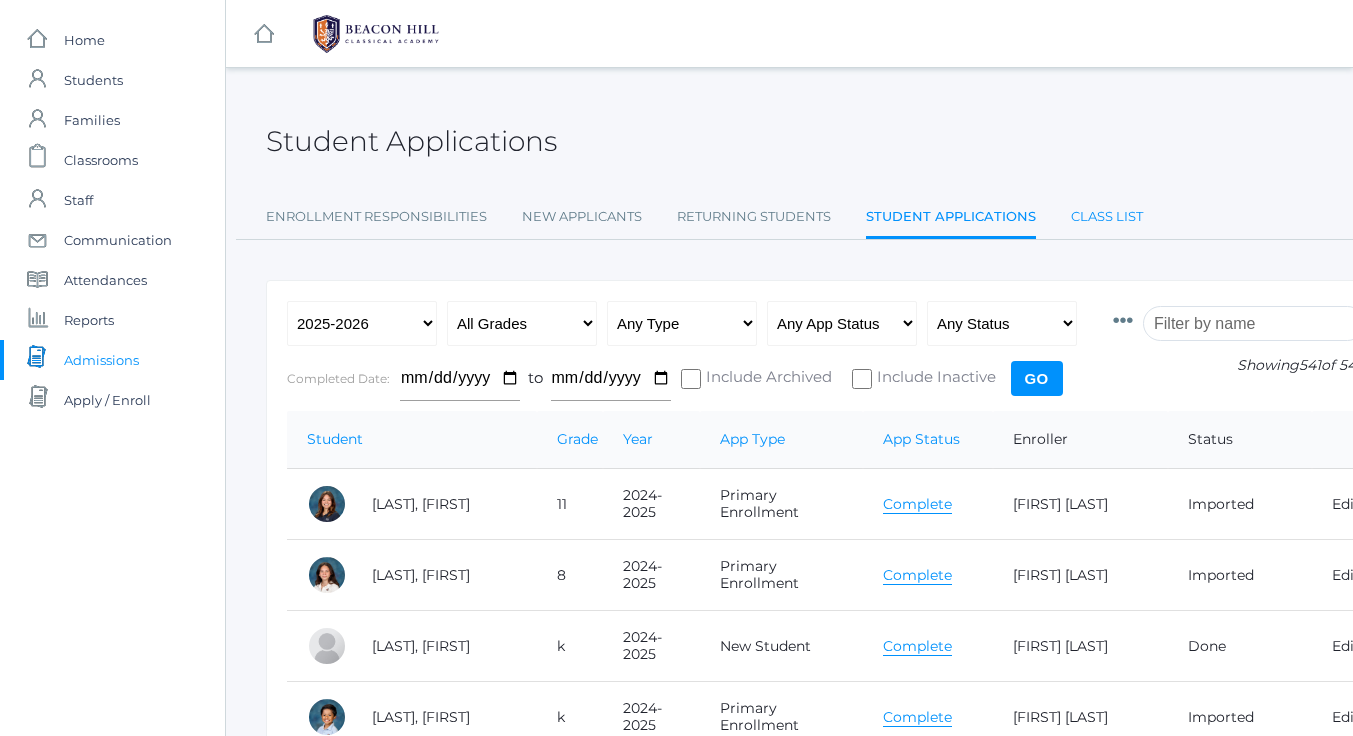 click on "Class List" at bounding box center (1107, 217) 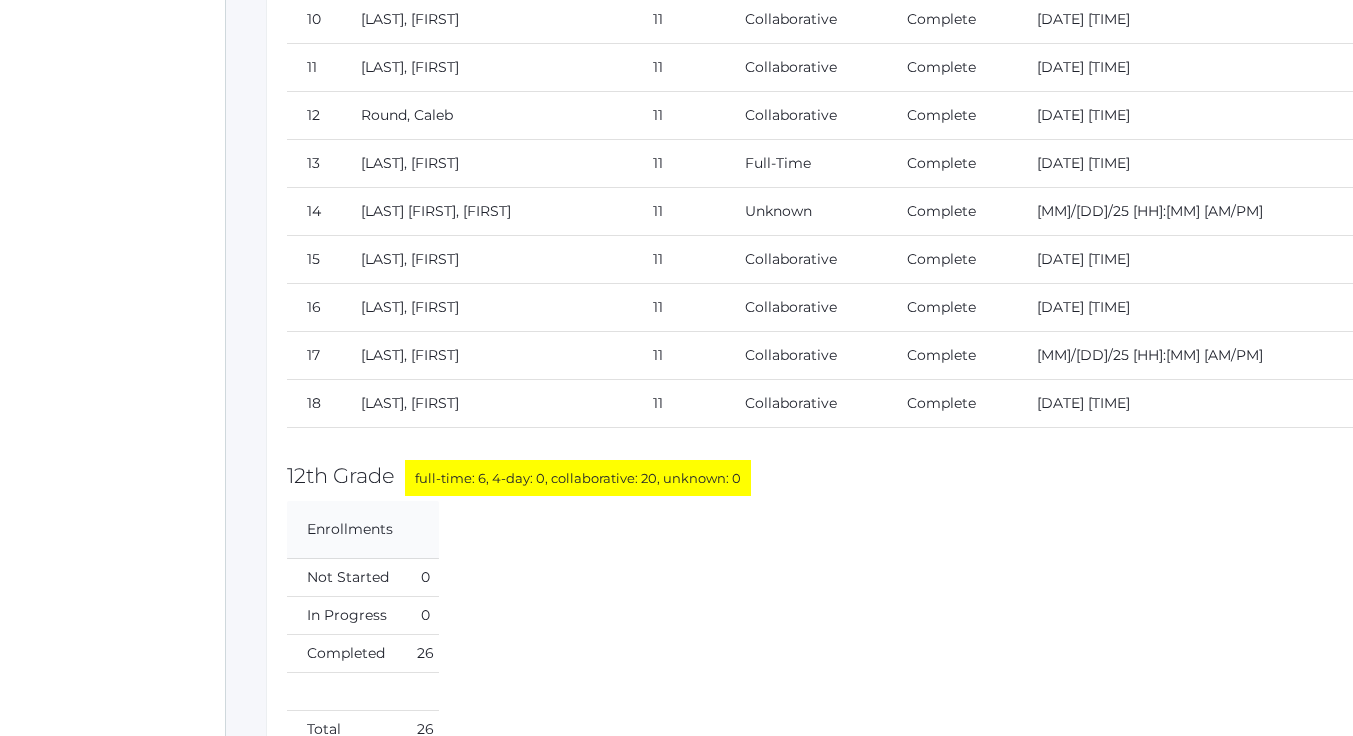 scroll, scrollTop: 24569, scrollLeft: 0, axis: vertical 